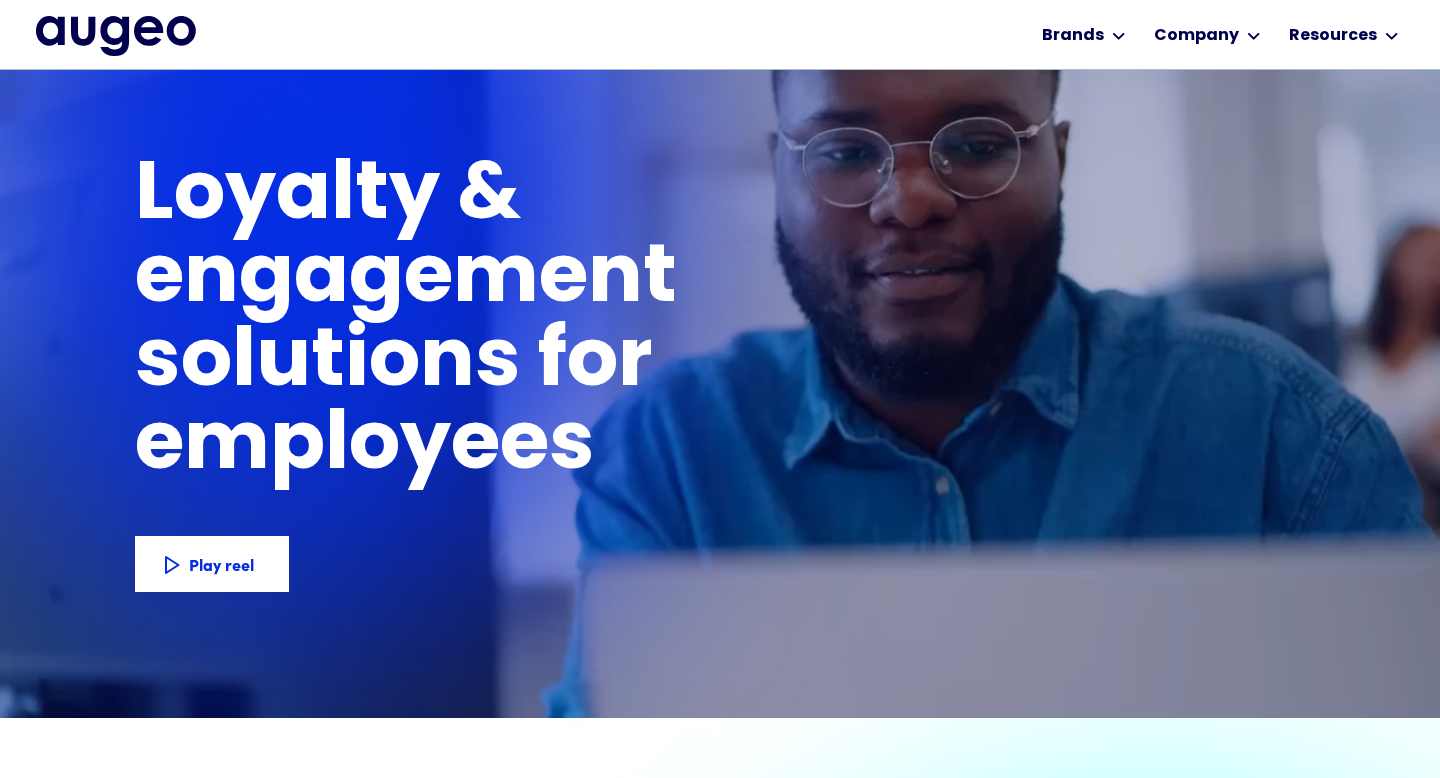 scroll, scrollTop: 136, scrollLeft: 0, axis: vertical 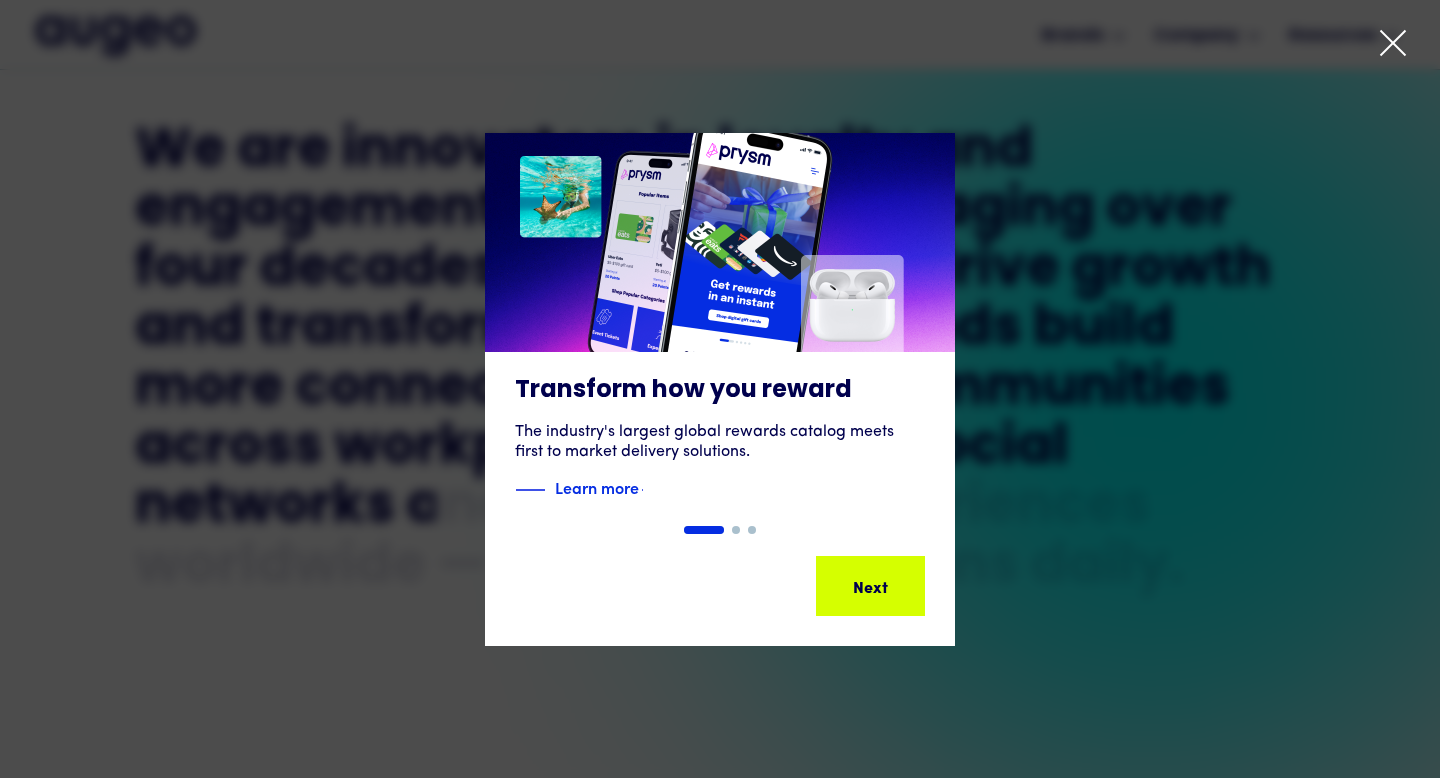 click at bounding box center [720, 389] 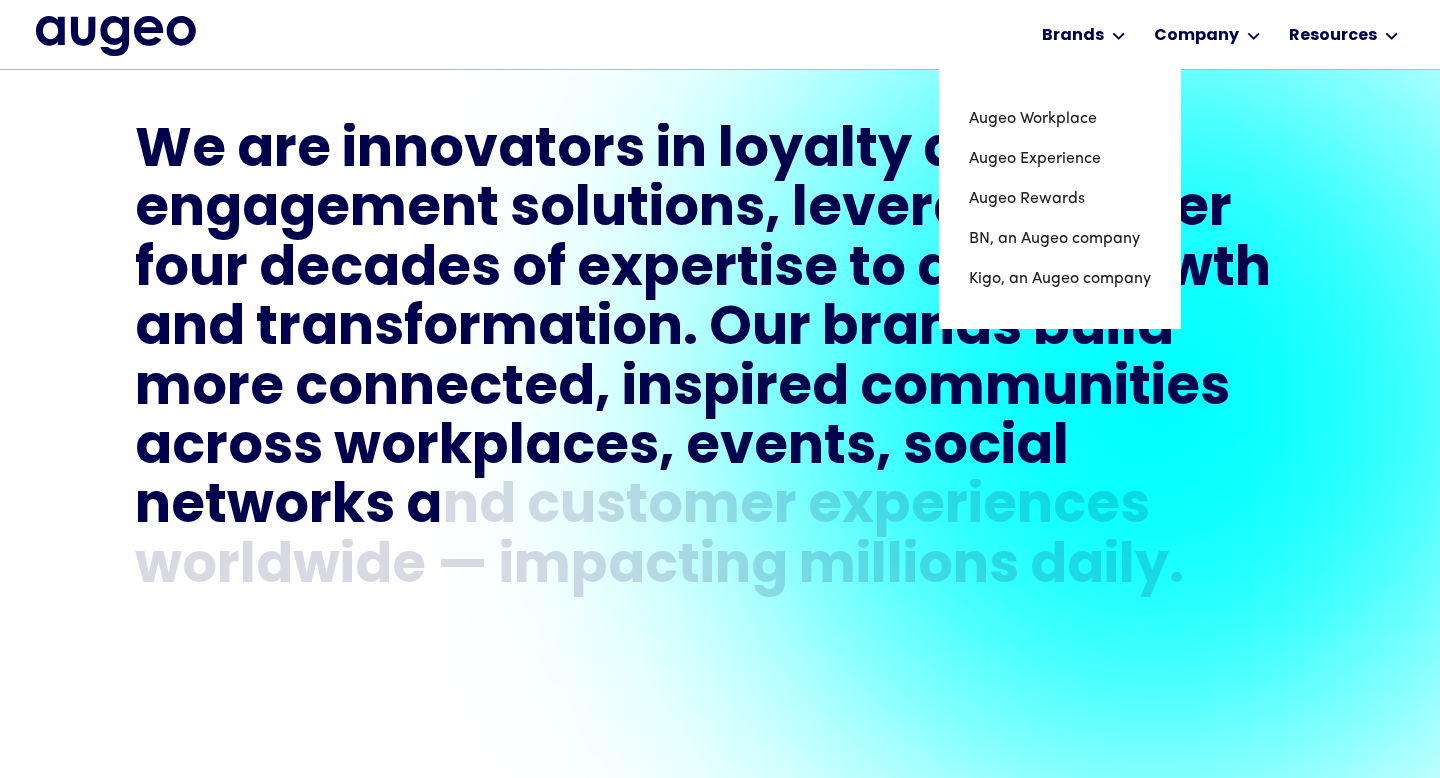 click on "inspired" at bounding box center [735, 390] 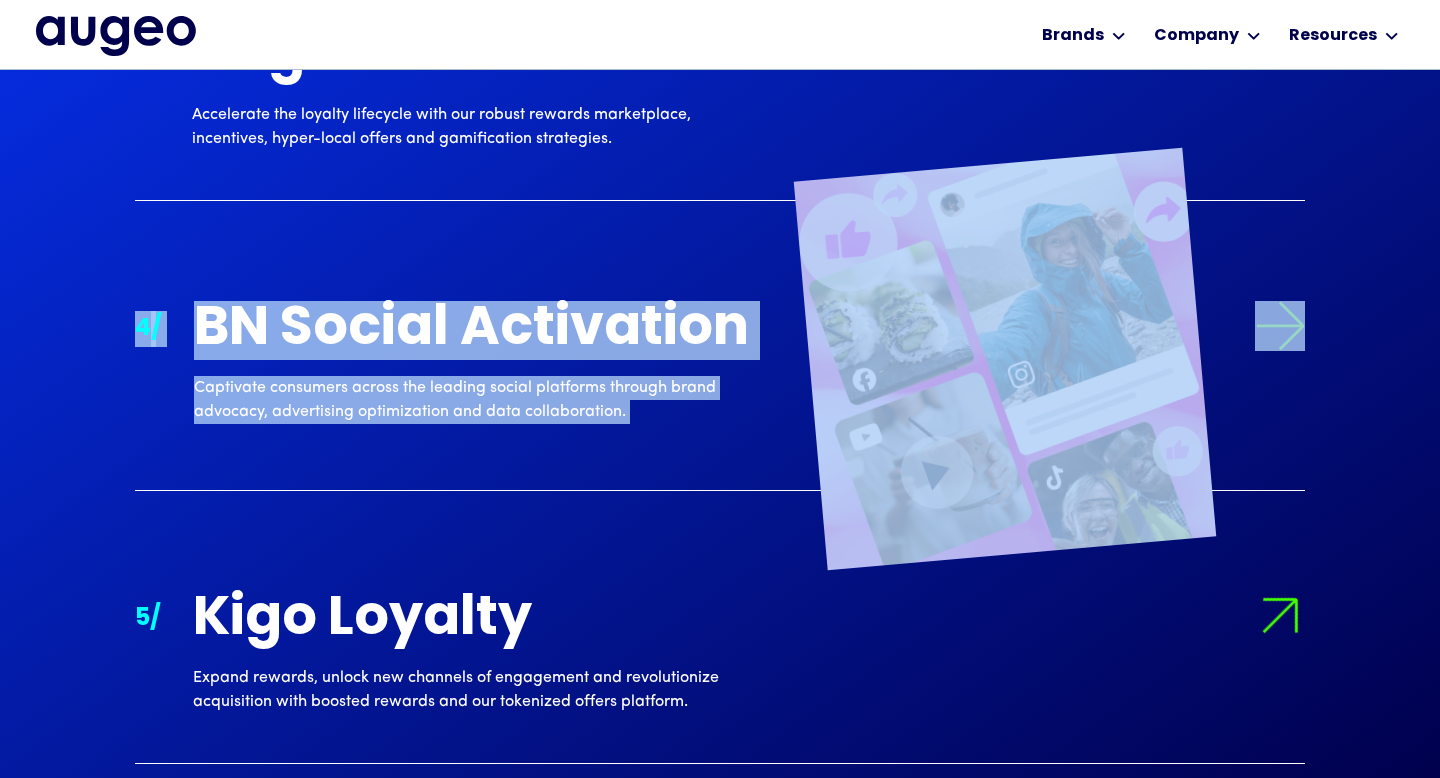 scroll, scrollTop: 2527, scrollLeft: 0, axis: vertical 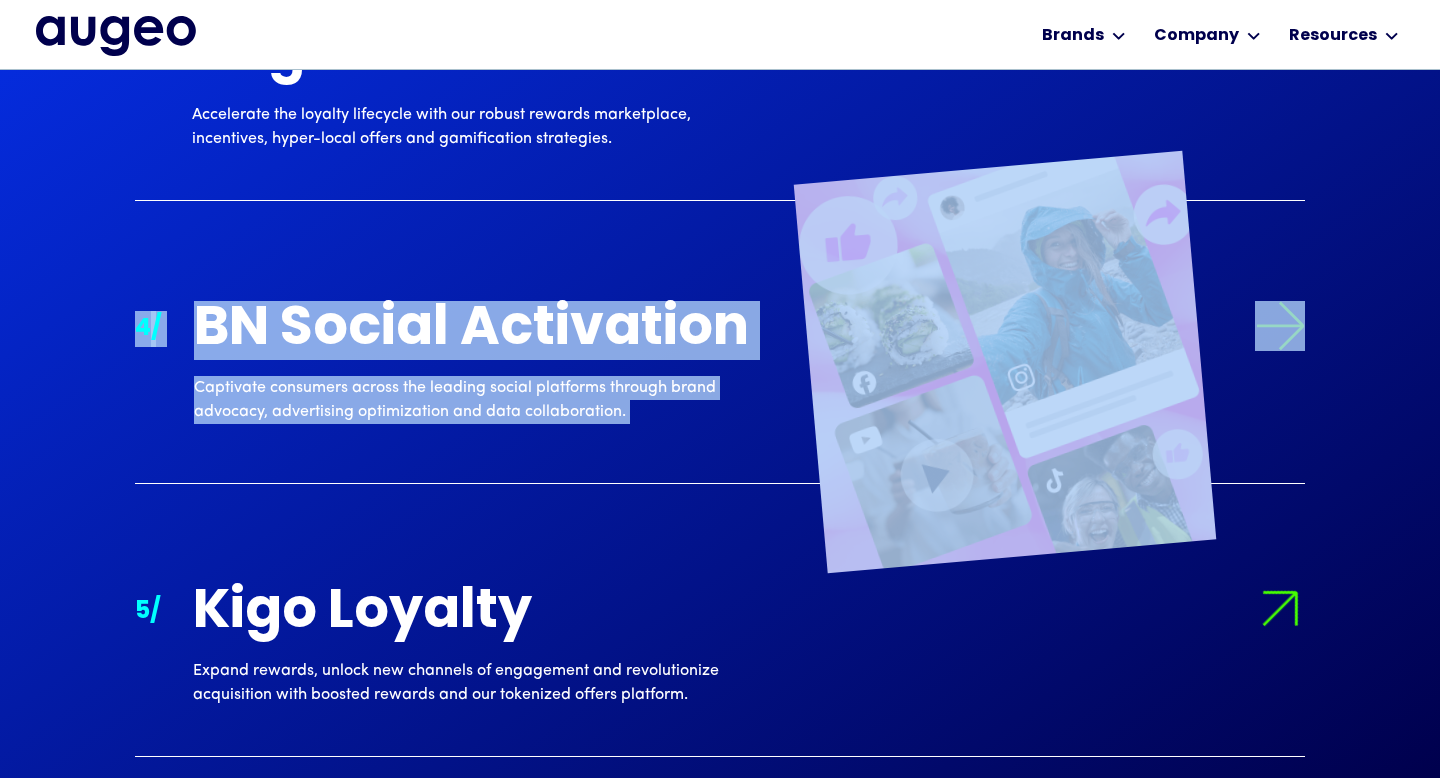 click on "Captivate consumers across the leading social platforms through brand advocacy, advertising optimization and data collaboration." at bounding box center [482, 400] 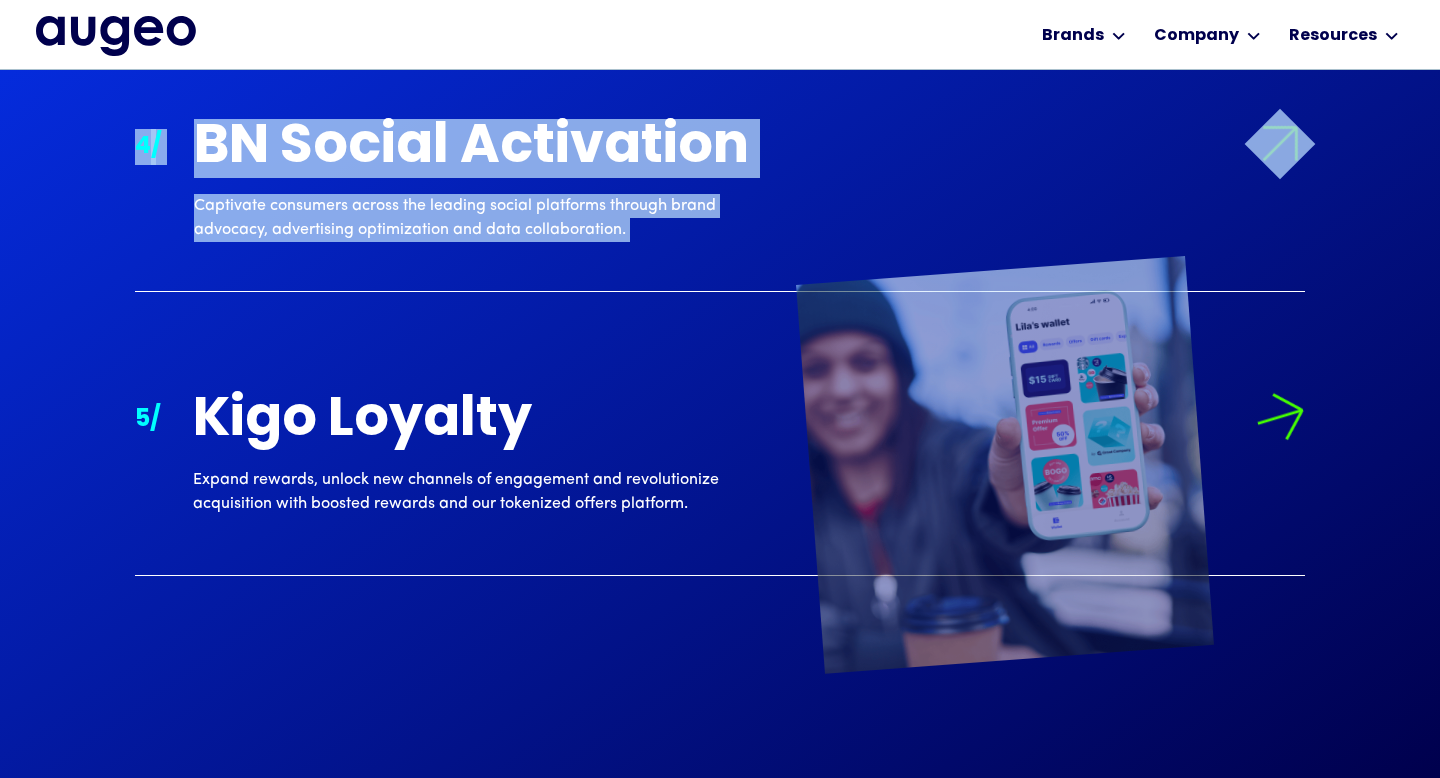 scroll, scrollTop: 2675, scrollLeft: 0, axis: vertical 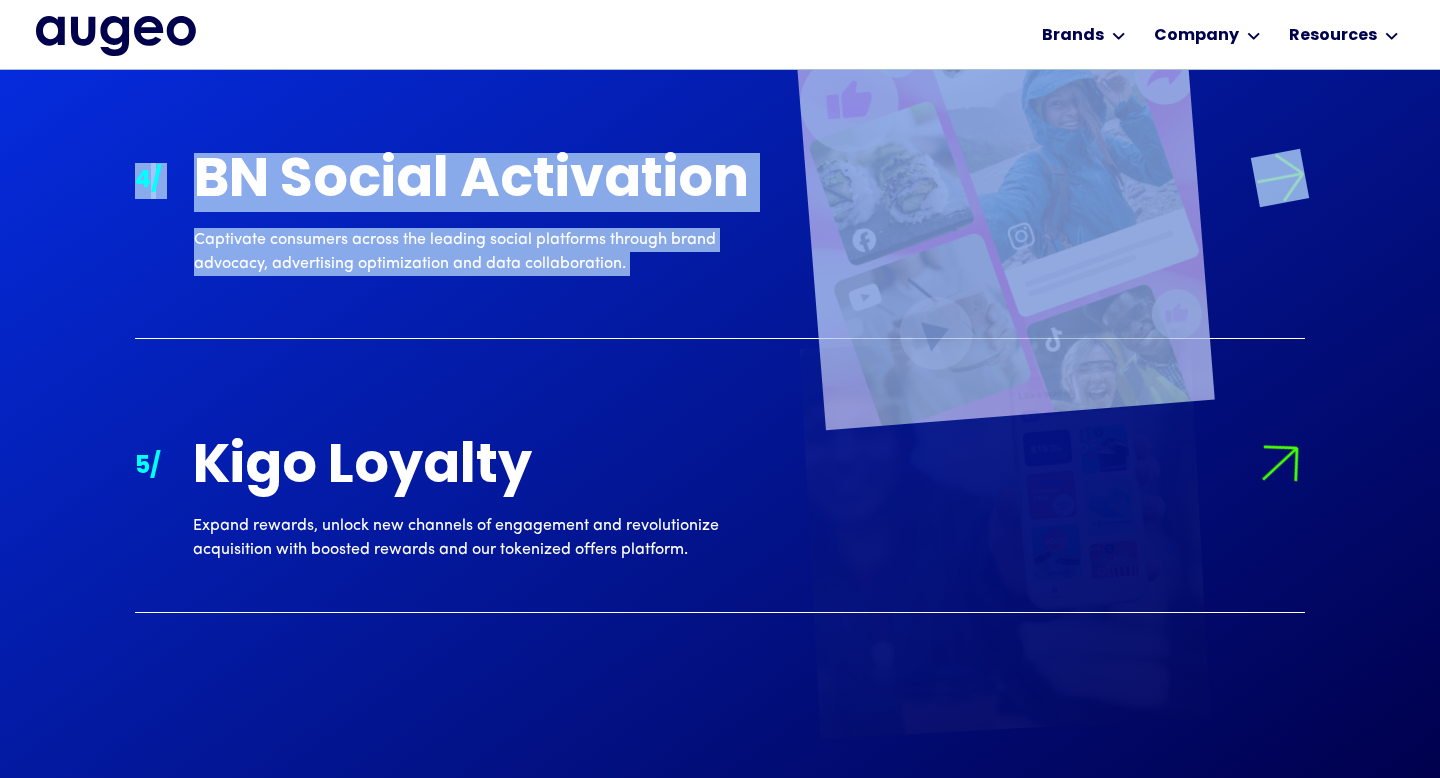 click on "4 / BN Social Activation Captivate consumers across the leading social platforms through brand advocacy, advertising optimization and data collaboration." at bounding box center (720, 221) 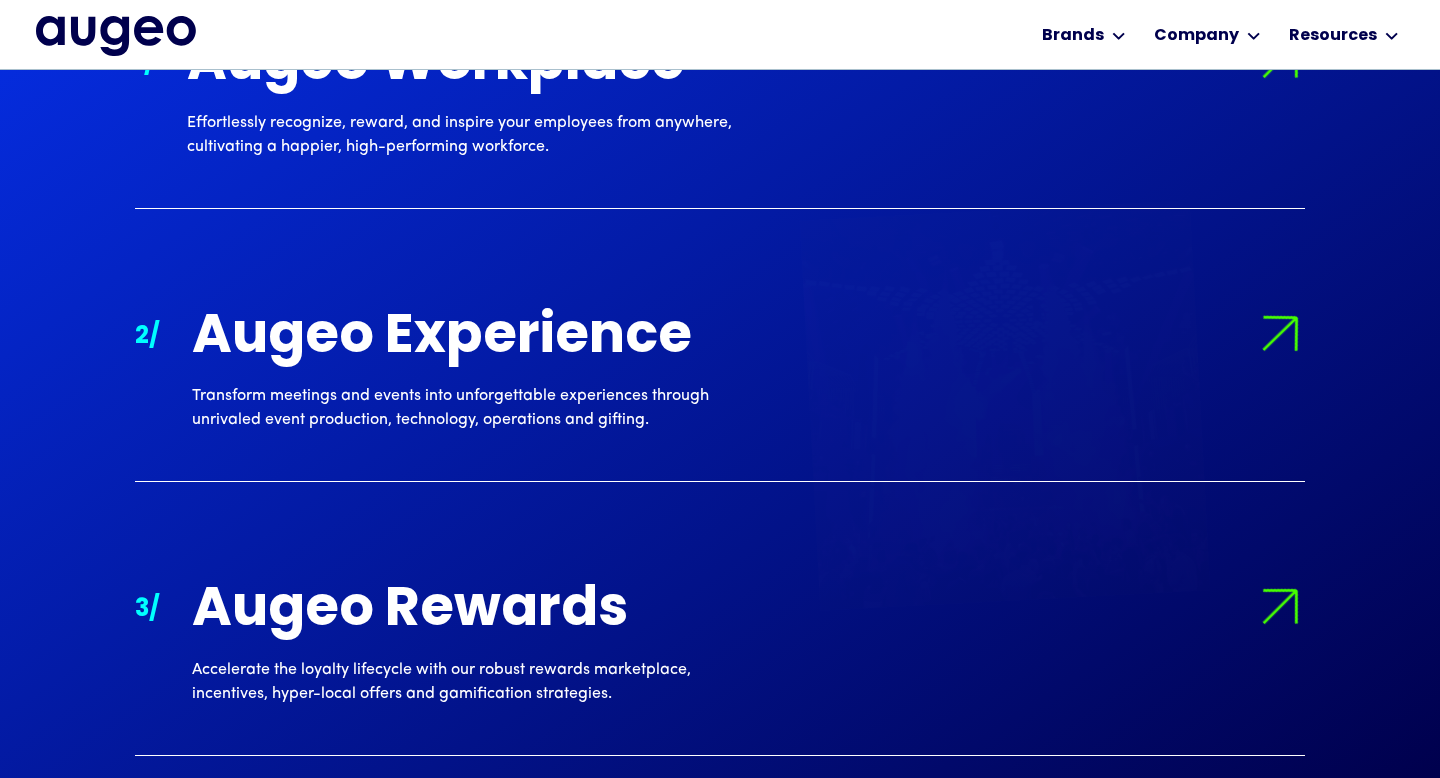 scroll, scrollTop: 1966, scrollLeft: 0, axis: vertical 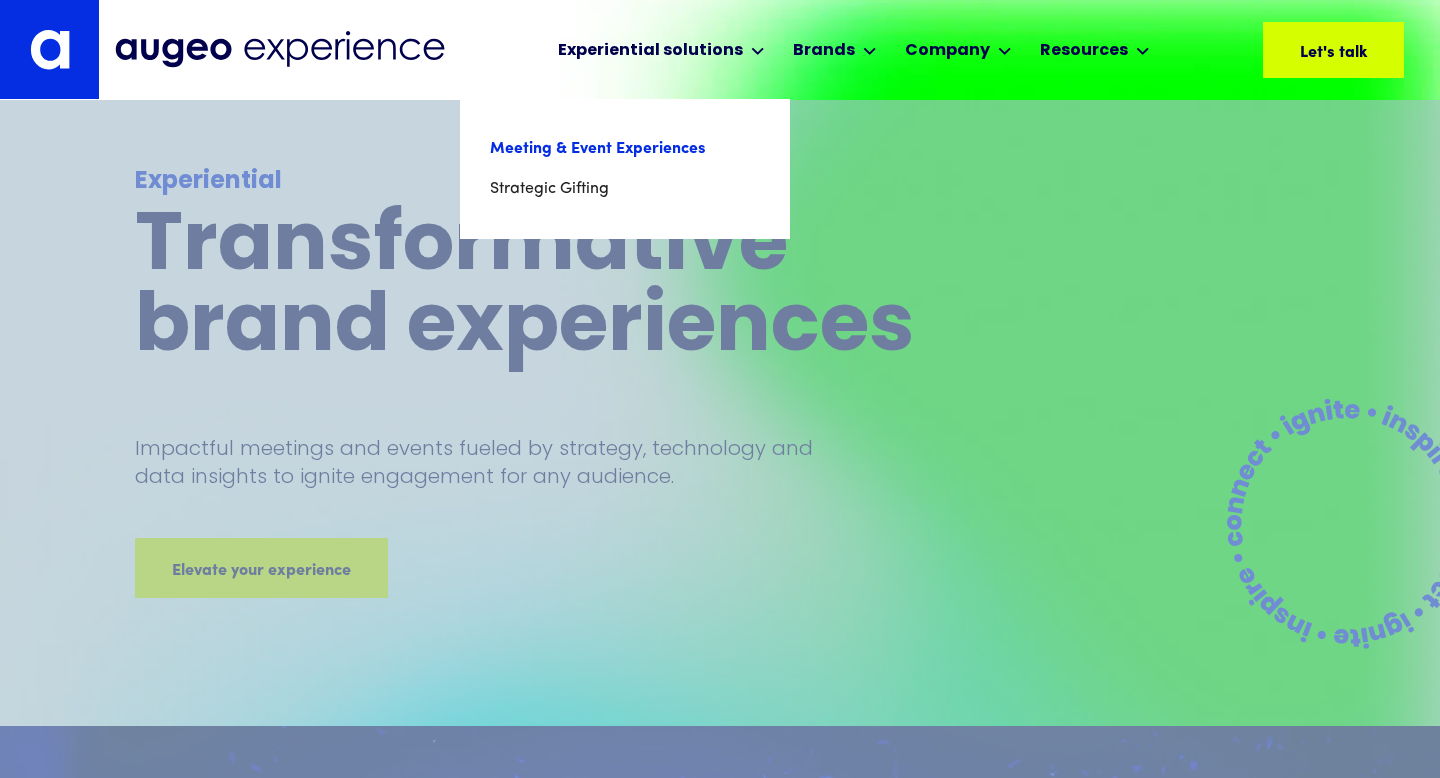click on "Meeting & Event Experiences" at bounding box center (625, 149) 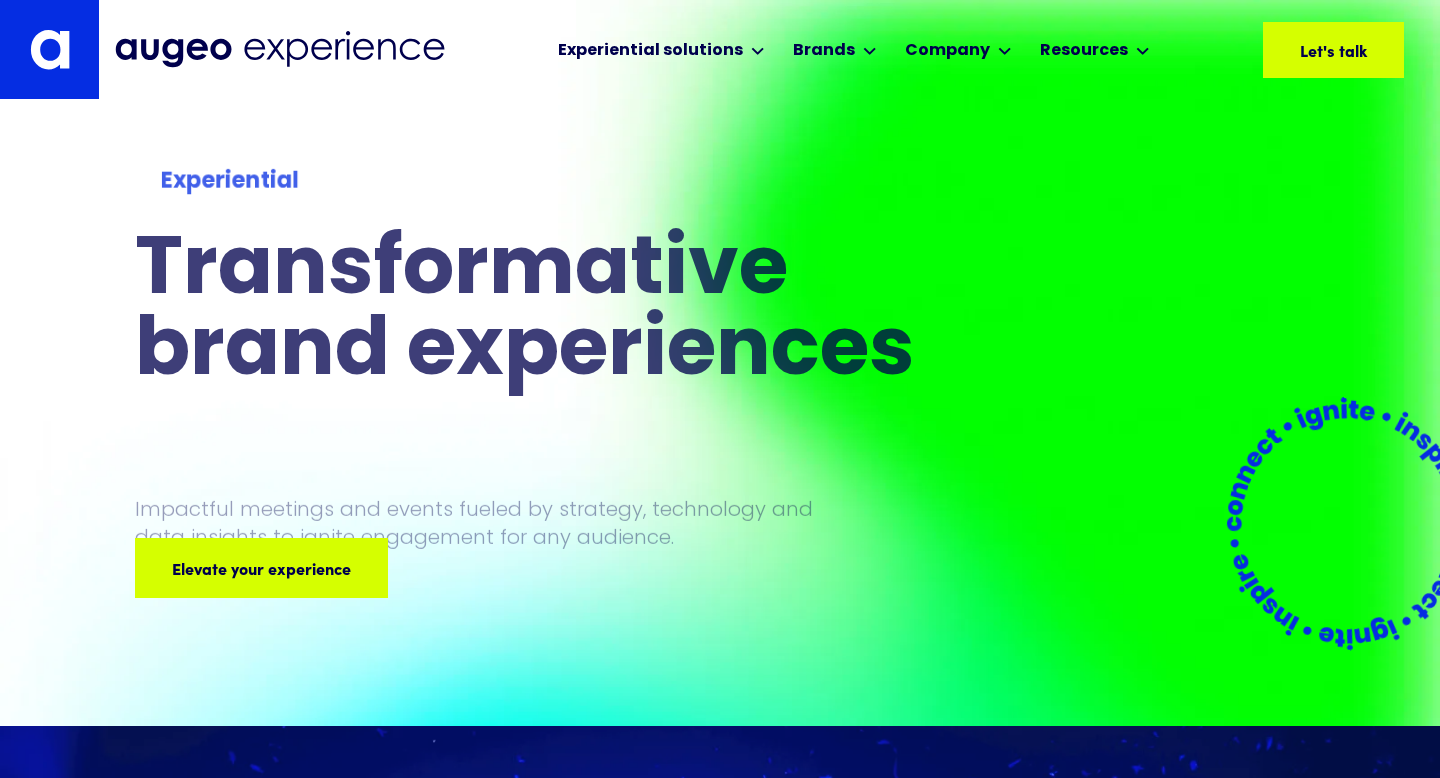 scroll, scrollTop: 0, scrollLeft: 0, axis: both 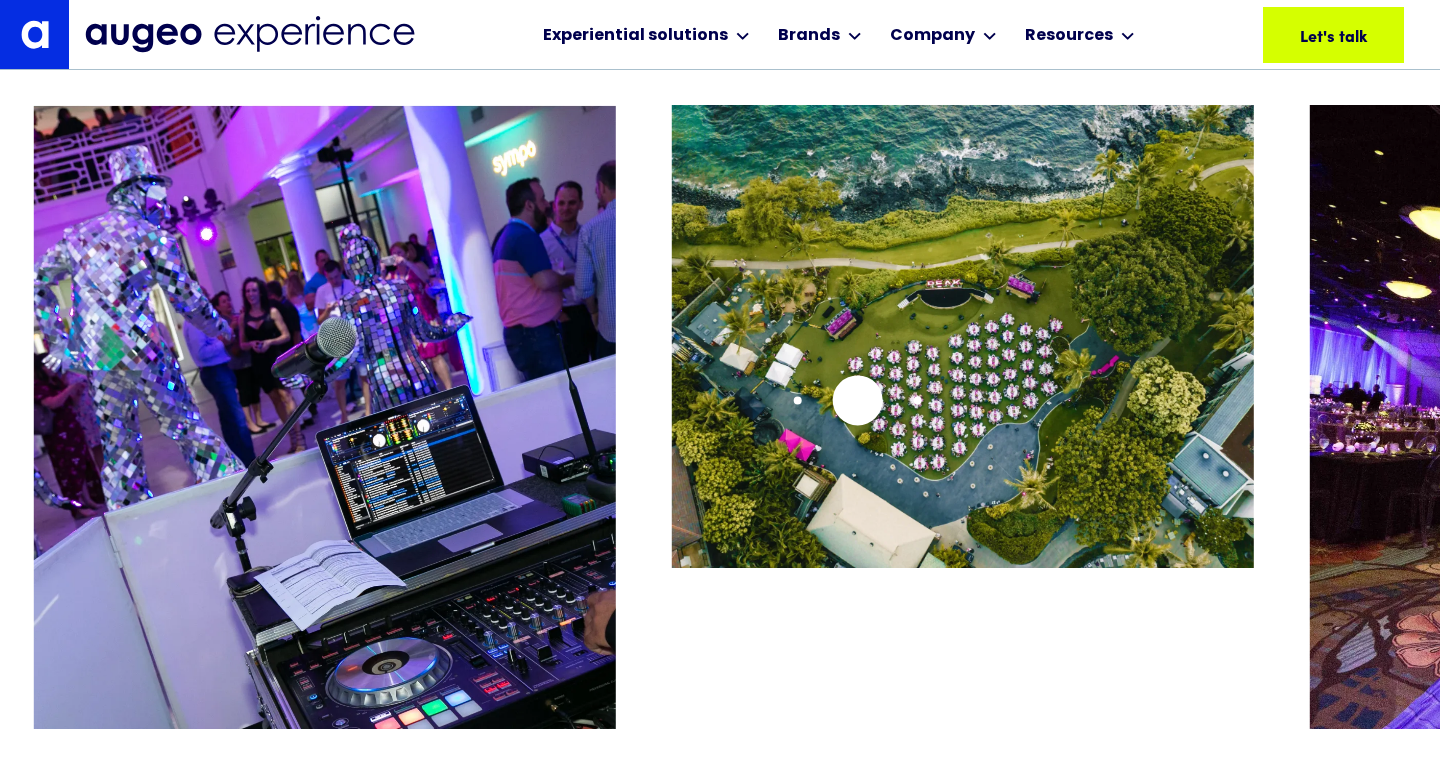 click at bounding box center (963, 336) 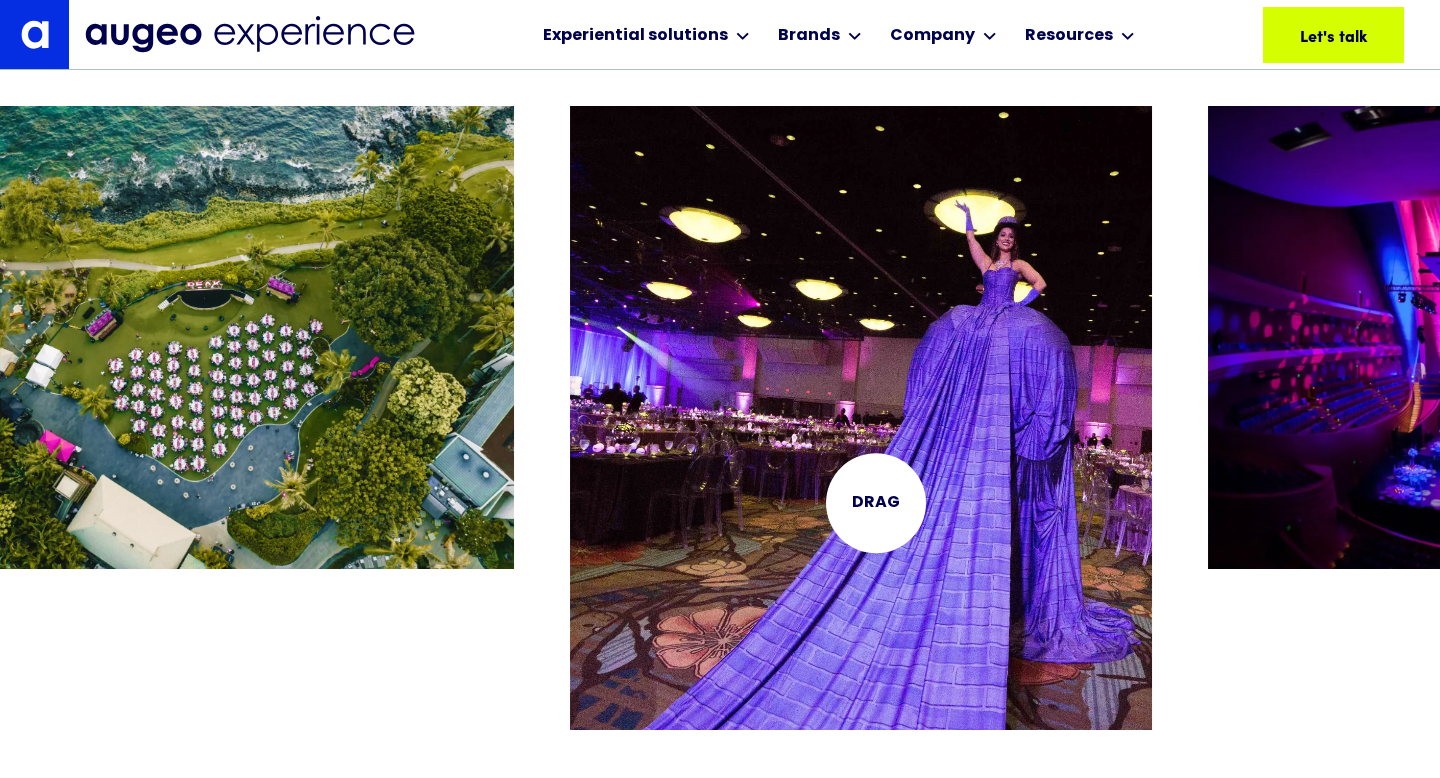 scroll, scrollTop: 3836, scrollLeft: 0, axis: vertical 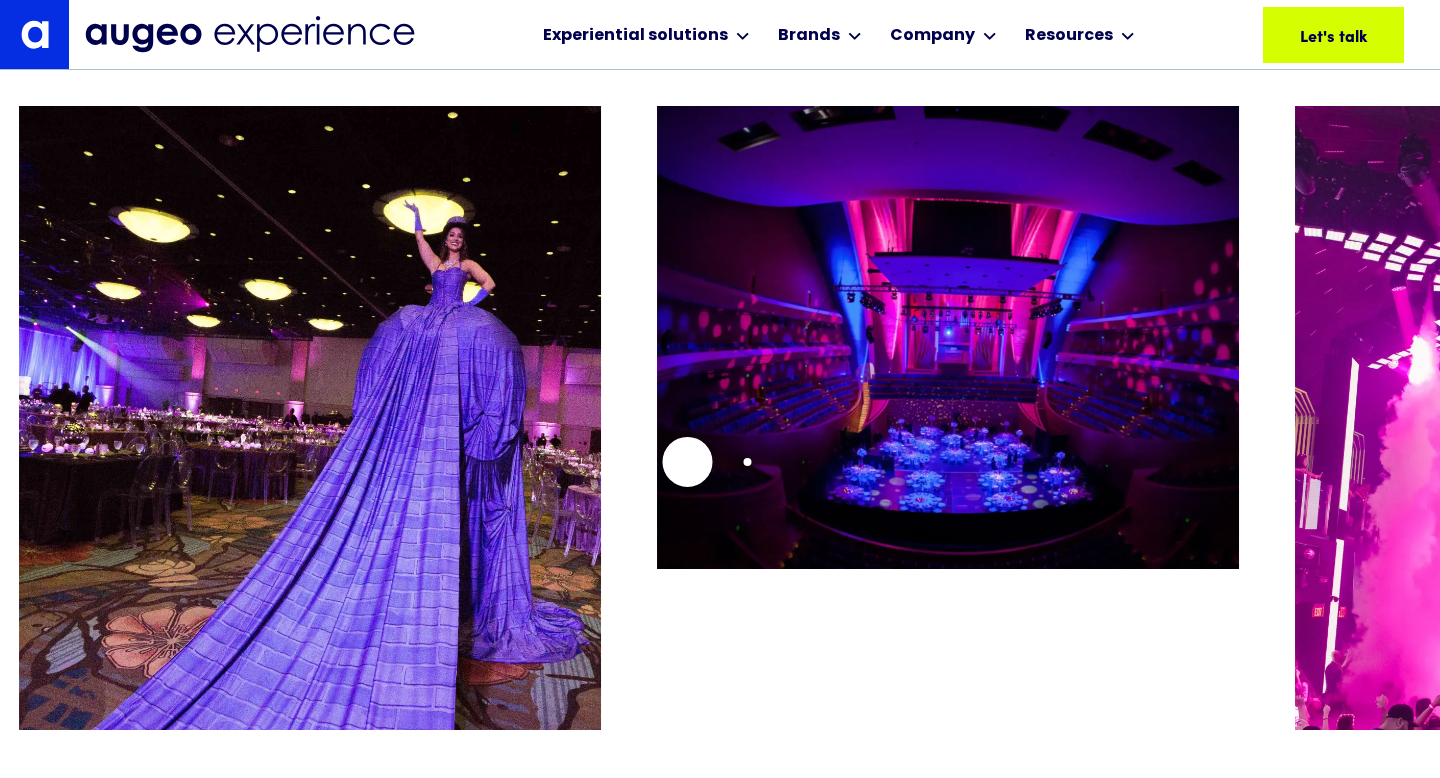 click at bounding box center (948, 337) 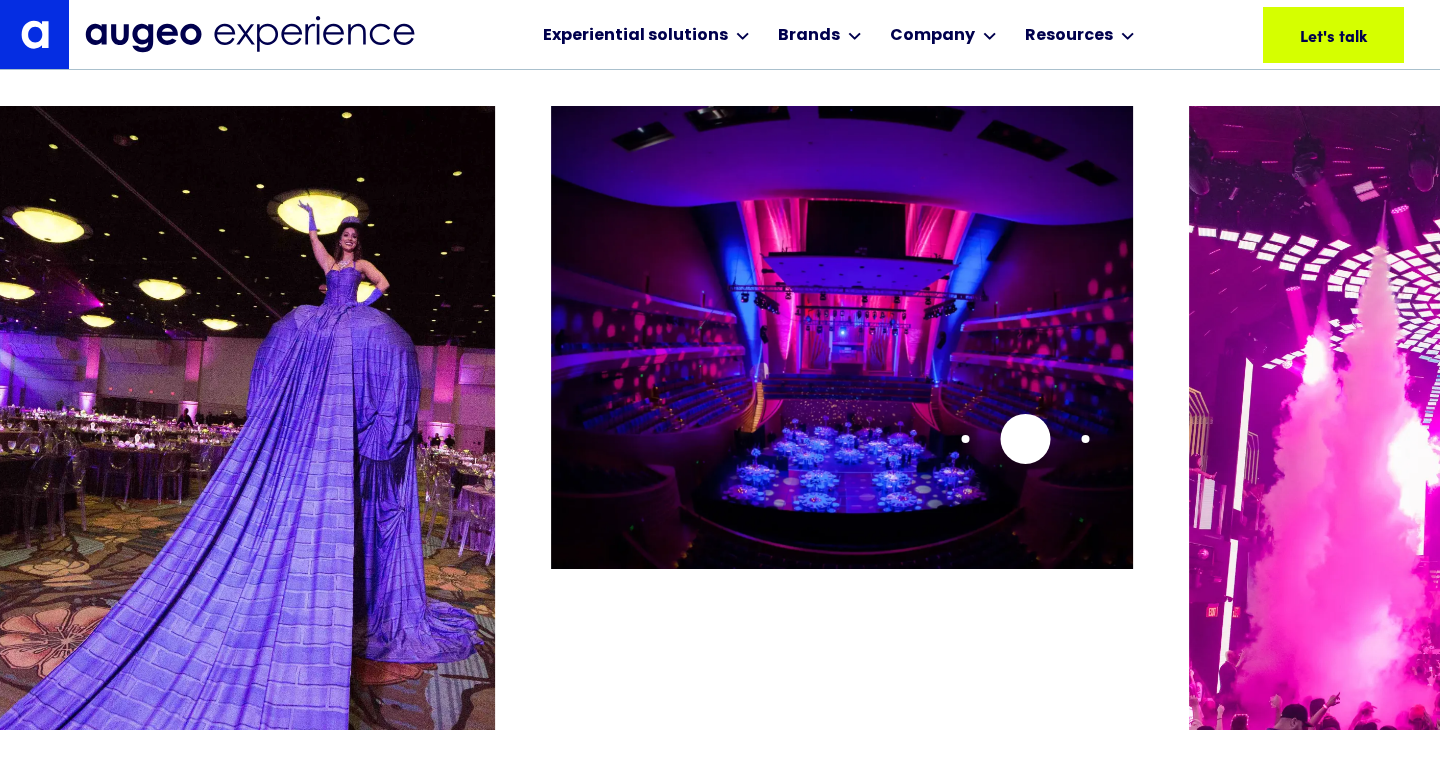click at bounding box center [842, 337] 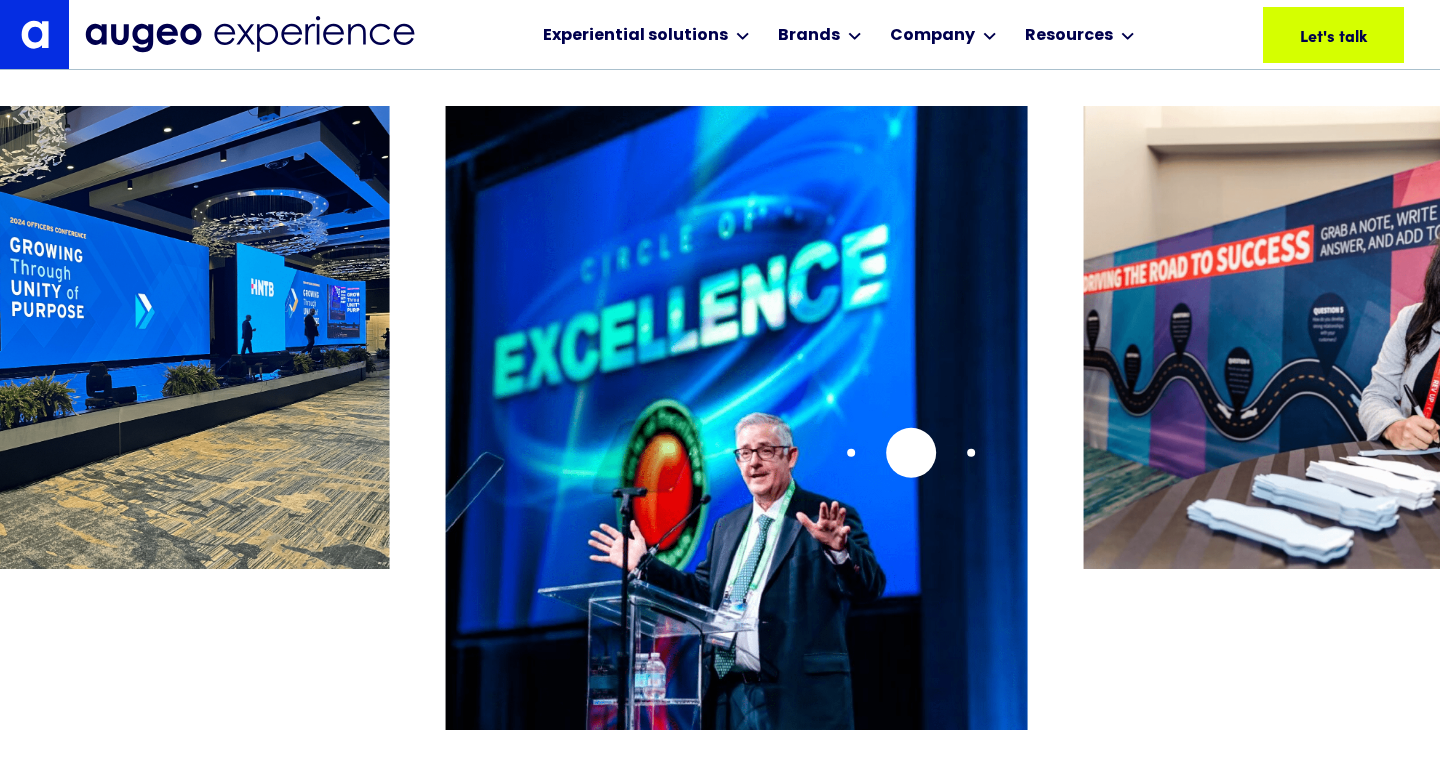 click at bounding box center [737, 463] 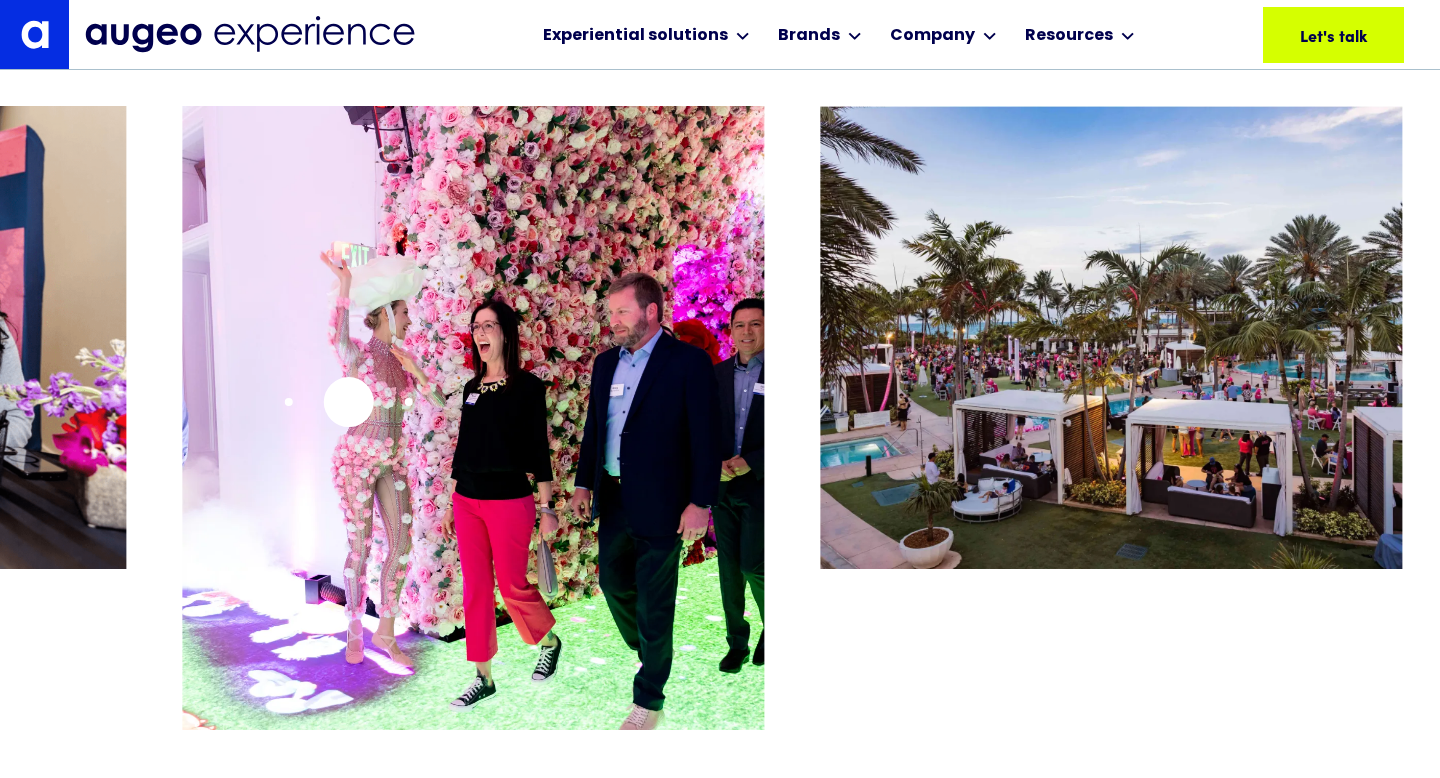 click at bounding box center [474, 463] 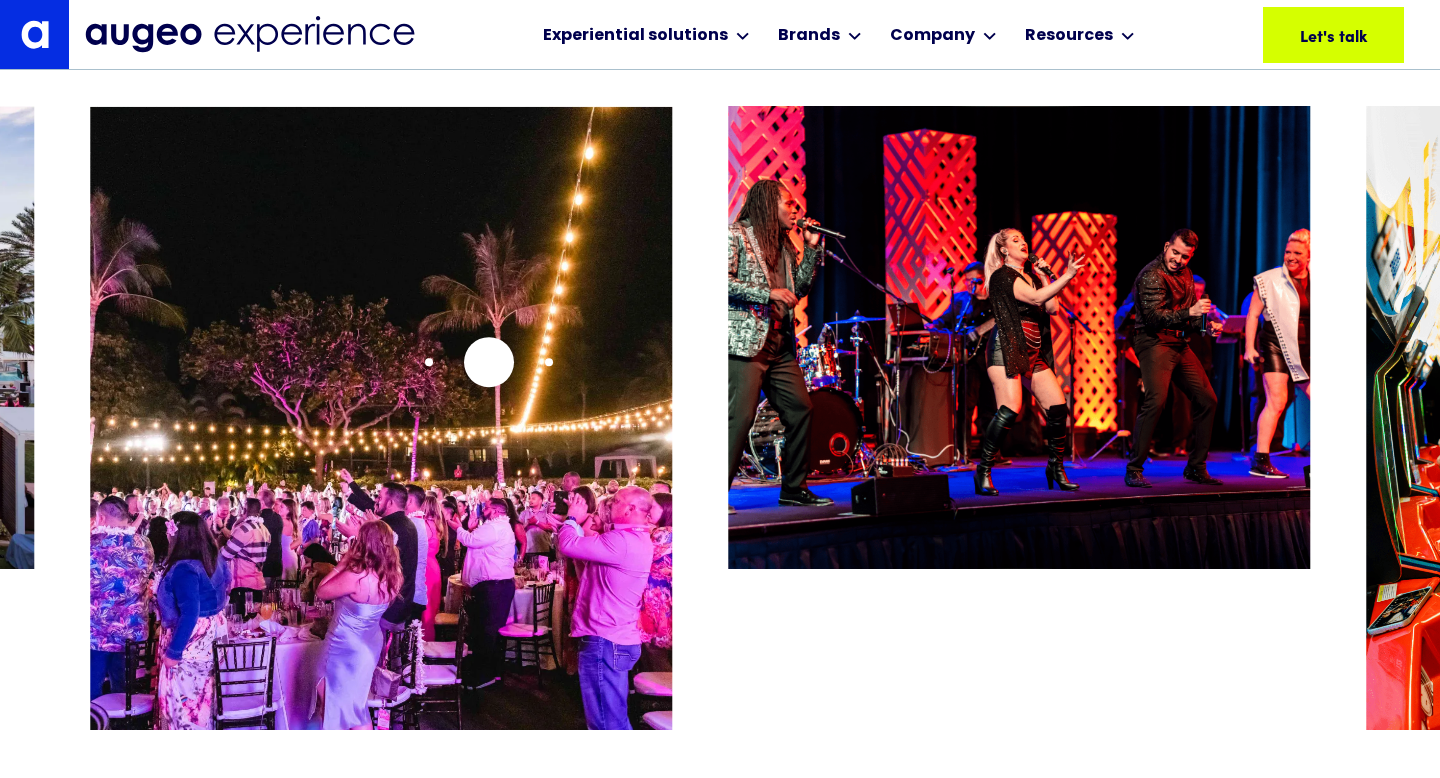 click at bounding box center (381, 463) 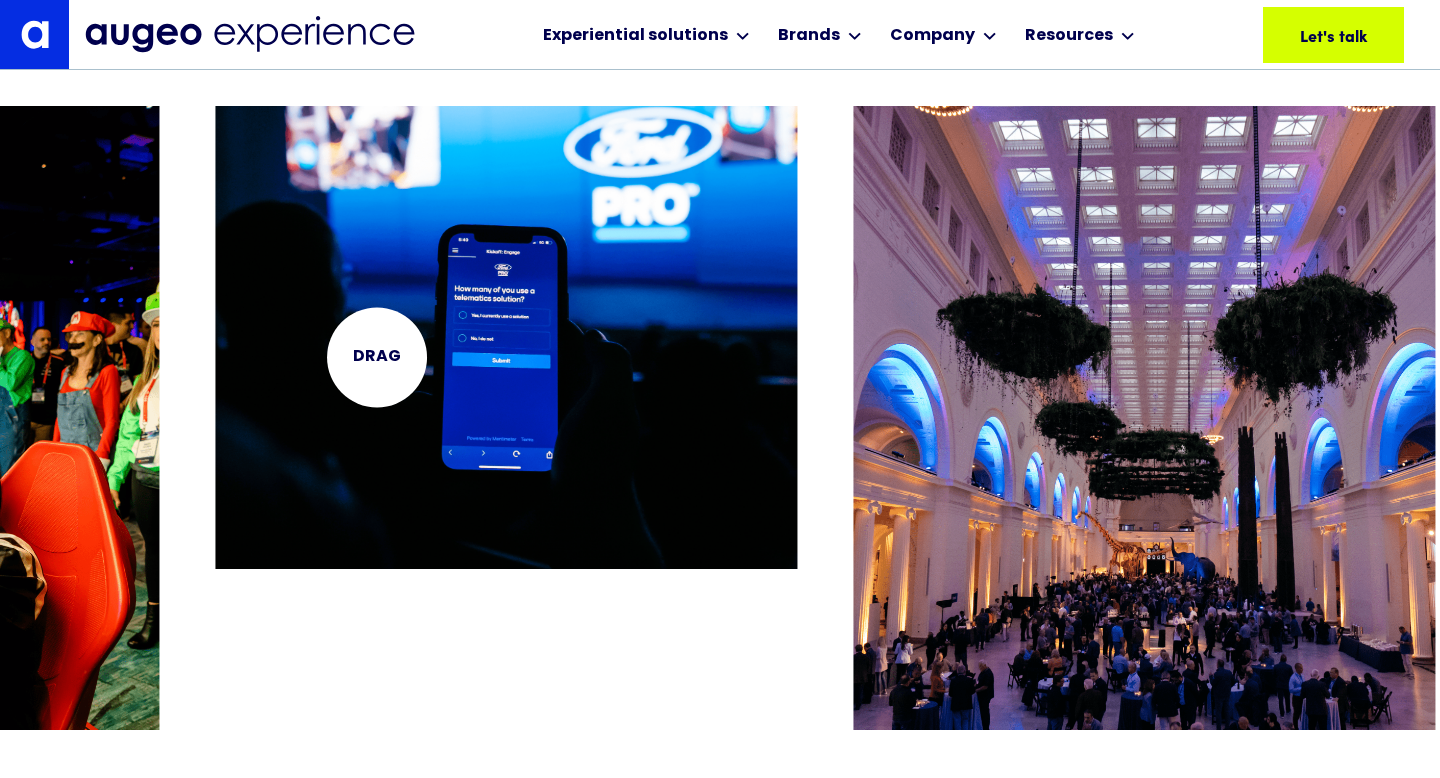 scroll, scrollTop: 3837, scrollLeft: 0, axis: vertical 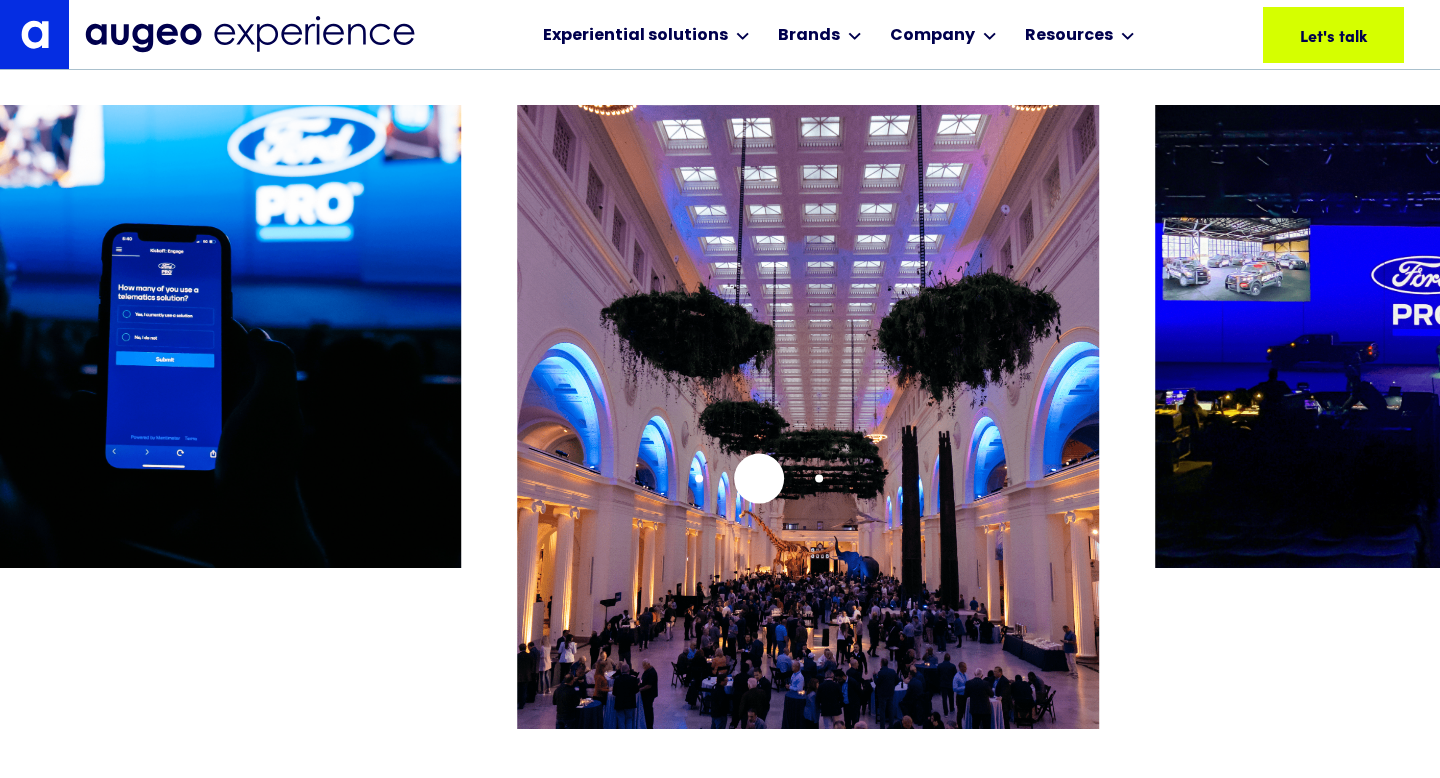 click at bounding box center [808, 462] 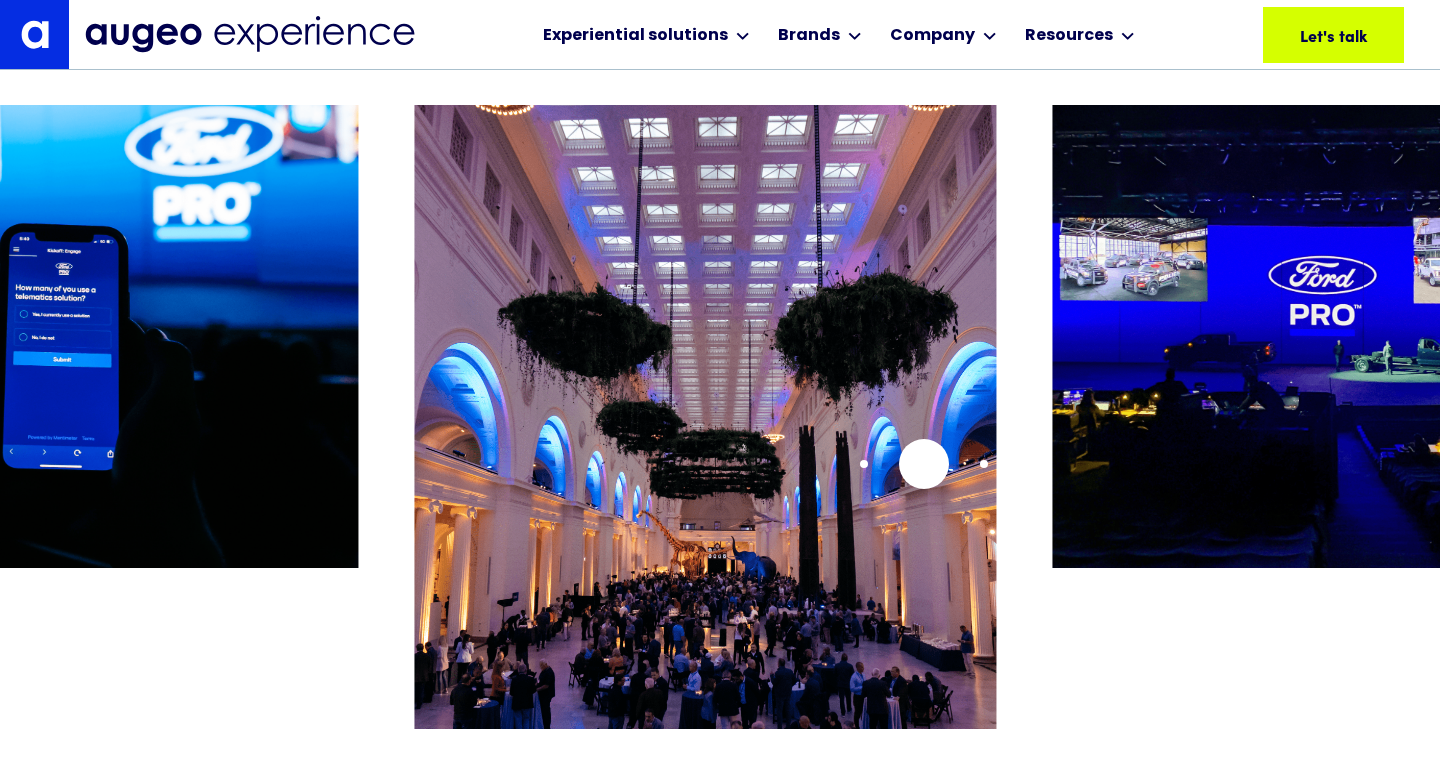 click at bounding box center (706, 462) 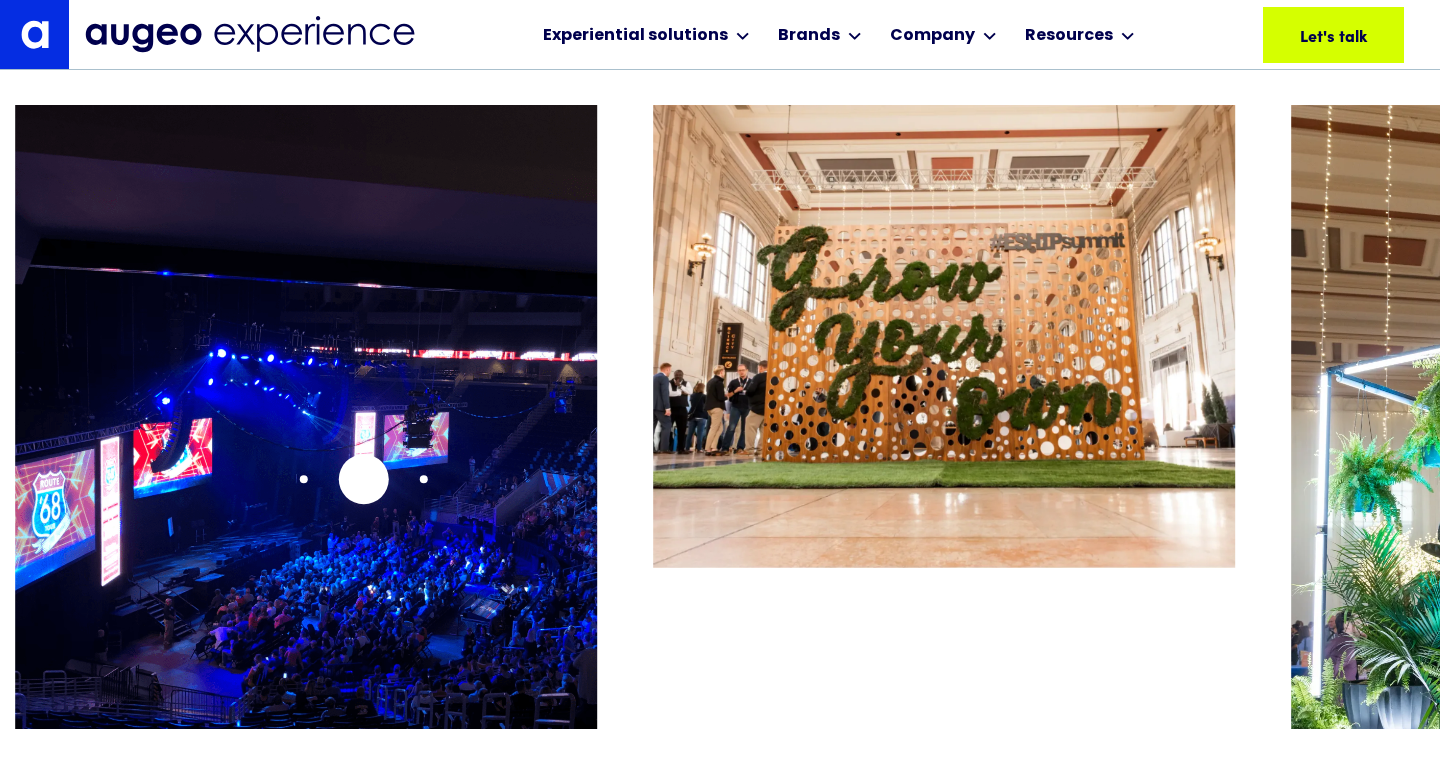 click at bounding box center (306, 462) 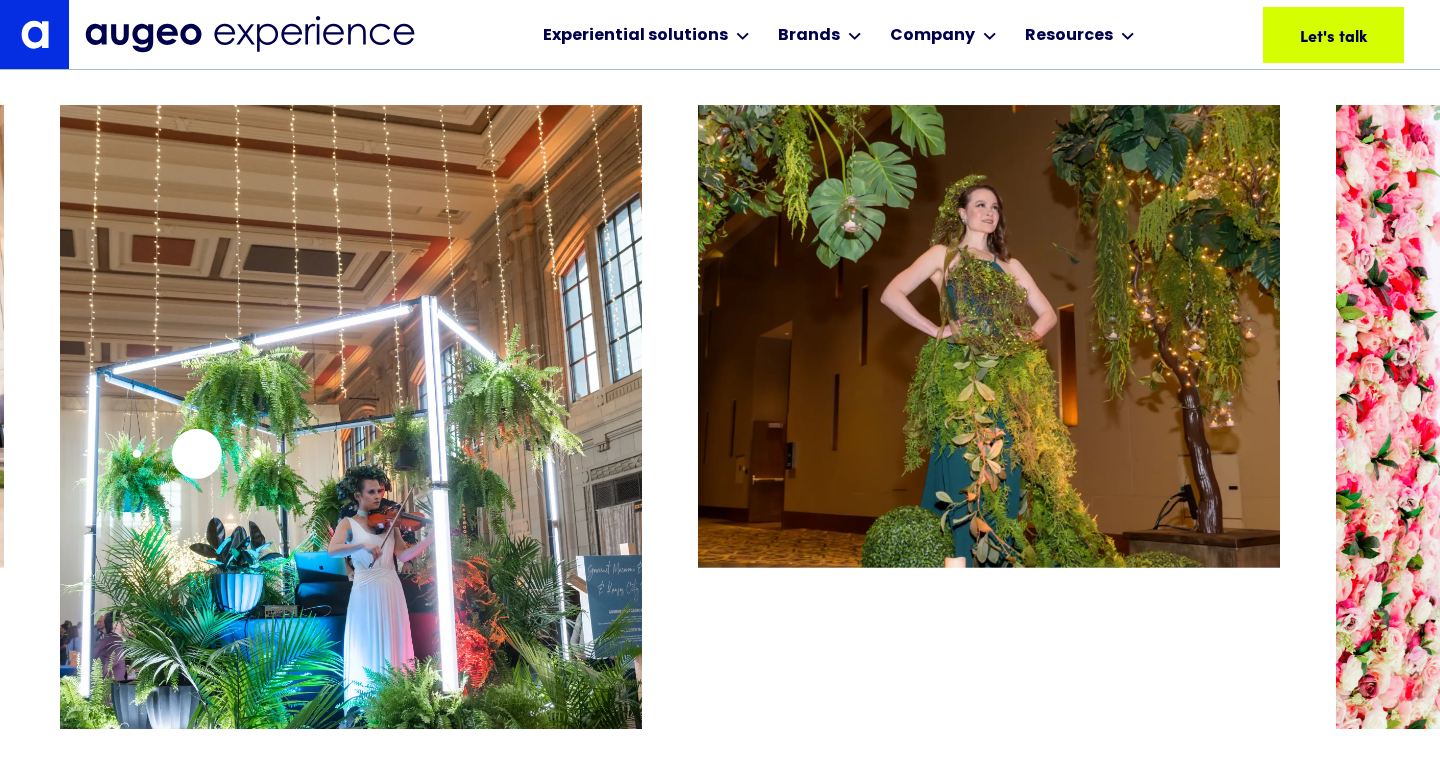 click at bounding box center [351, 462] 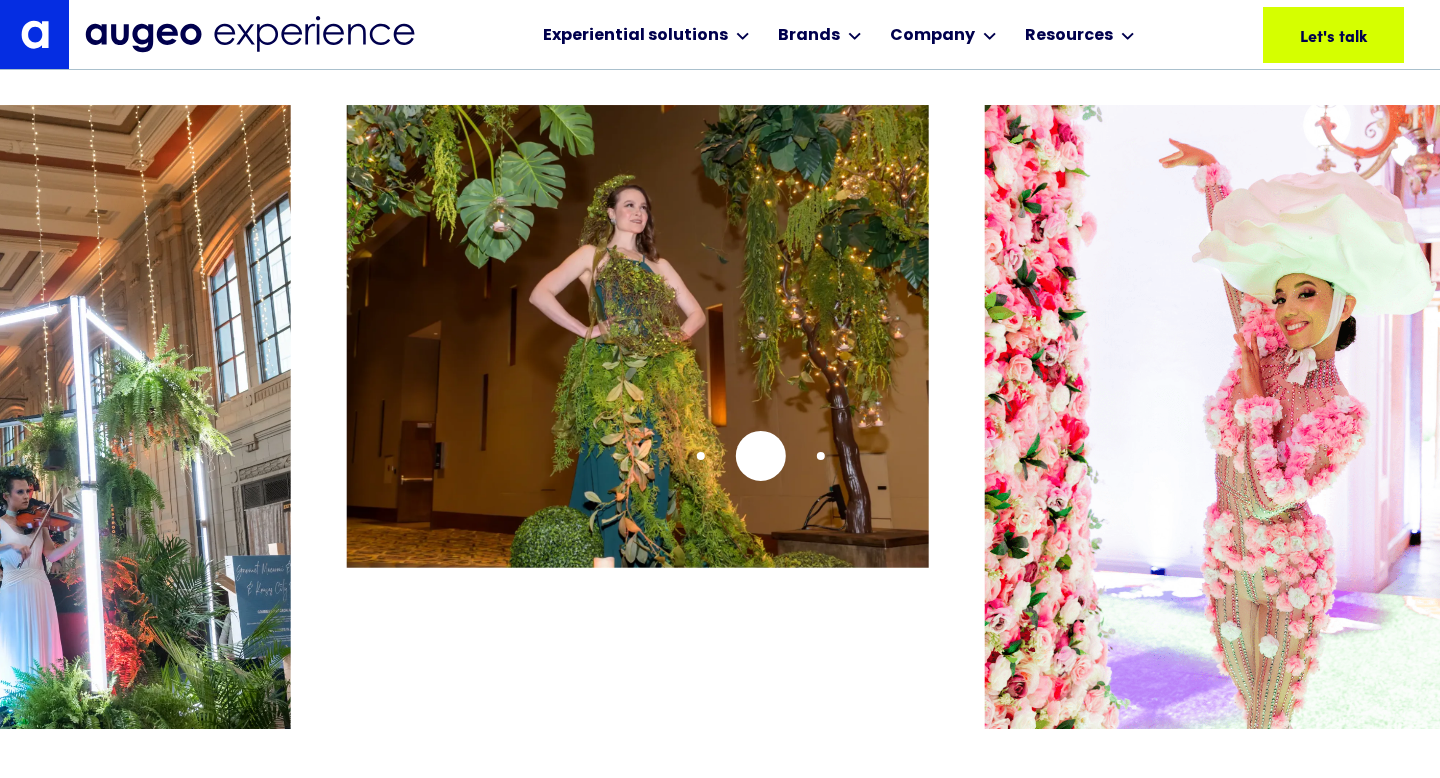 click at bounding box center (638, 336) 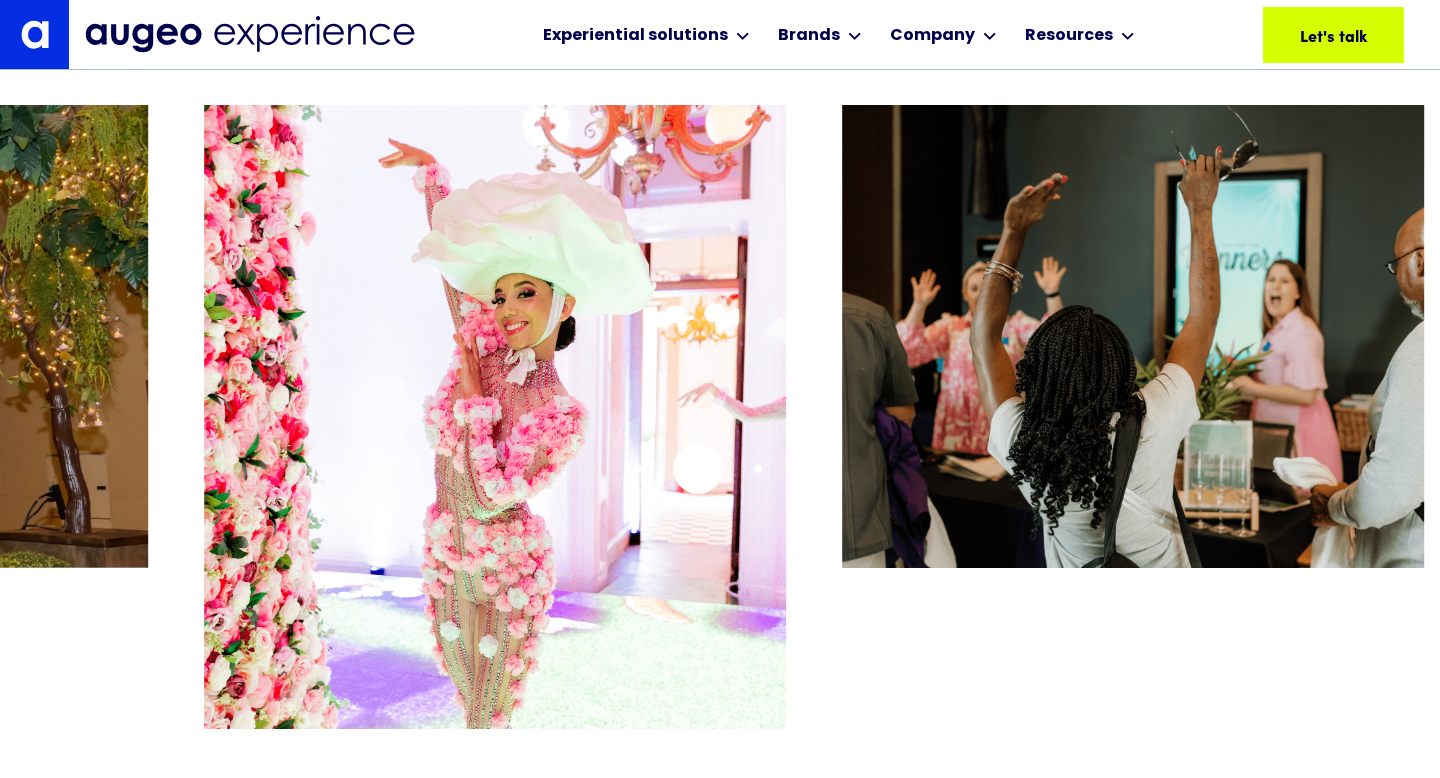 click at bounding box center [-11858, 393] 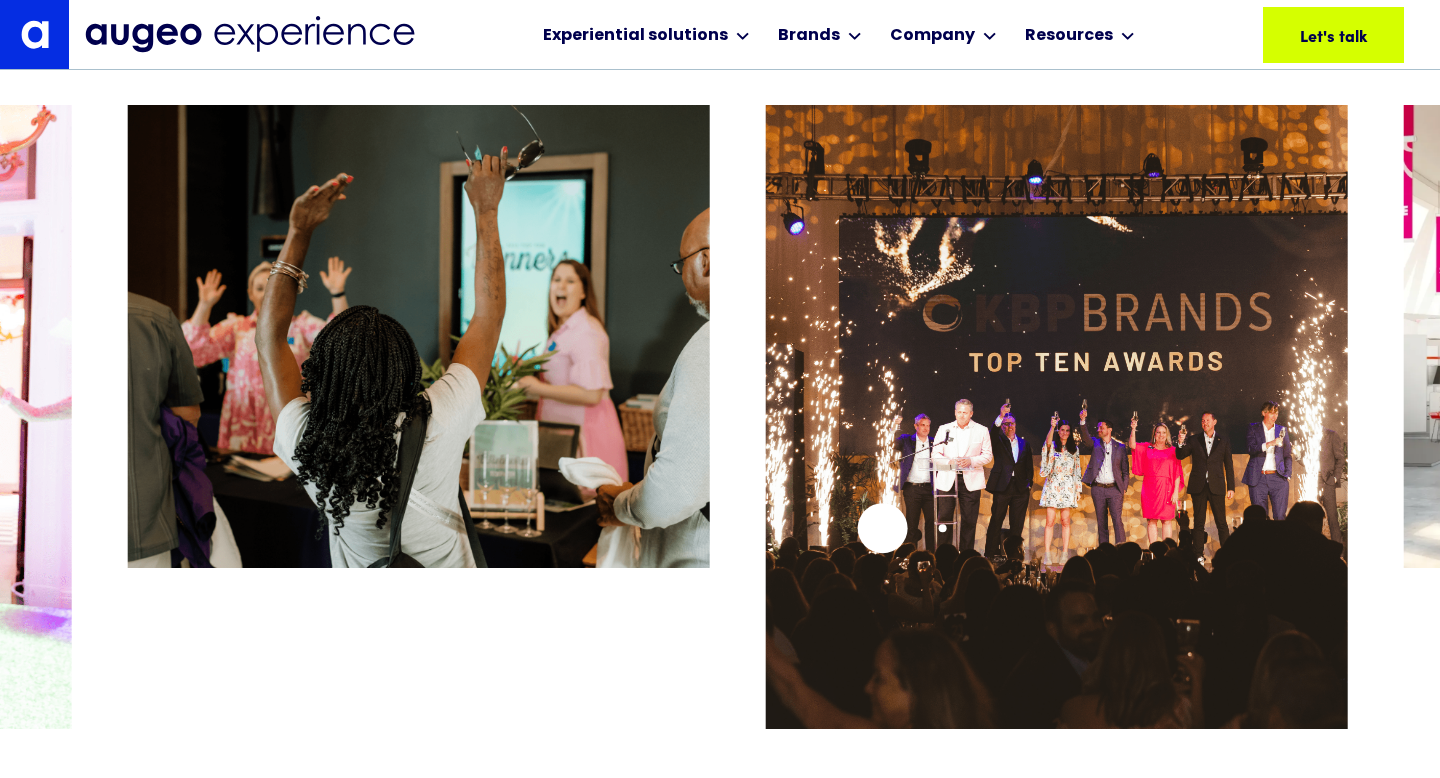 click at bounding box center (1057, 462) 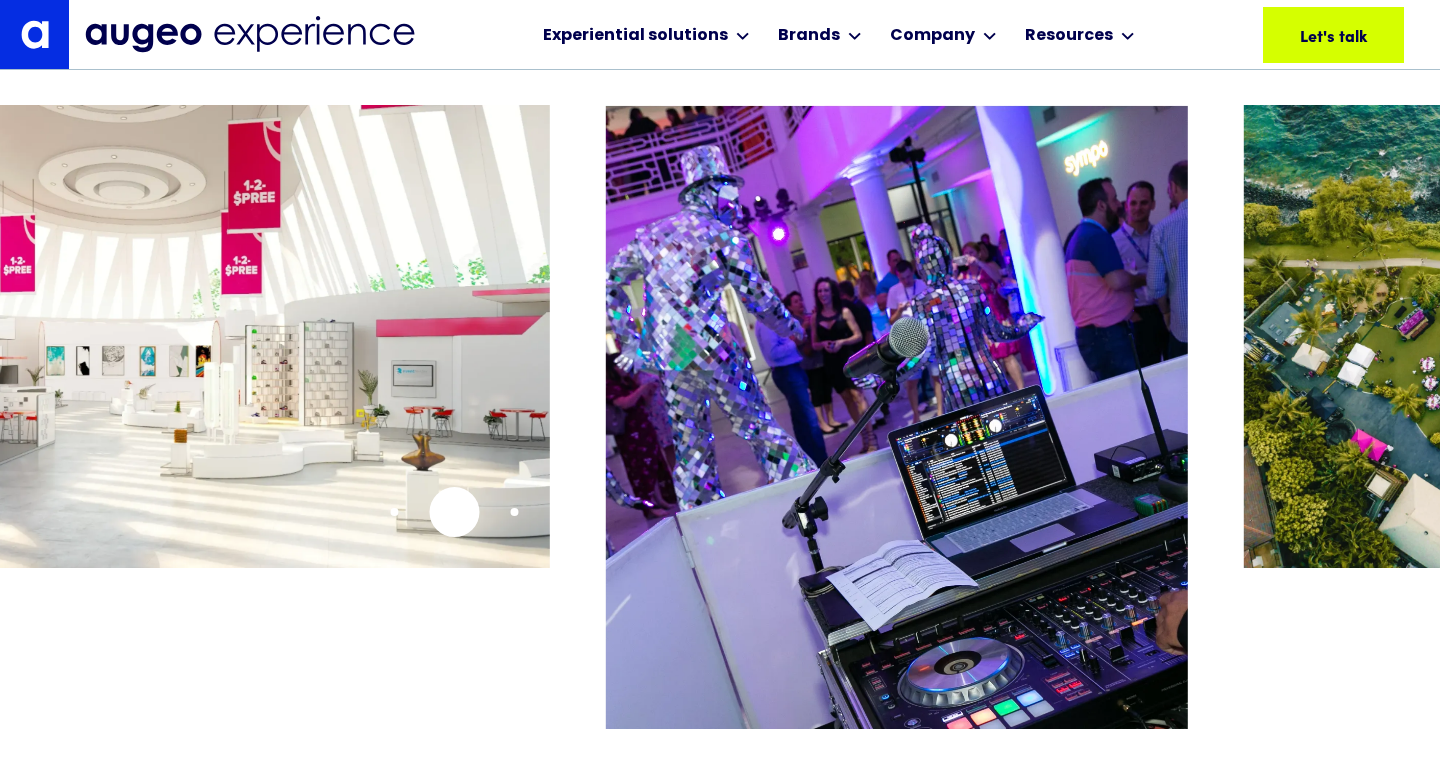 click at bounding box center (259, 336) 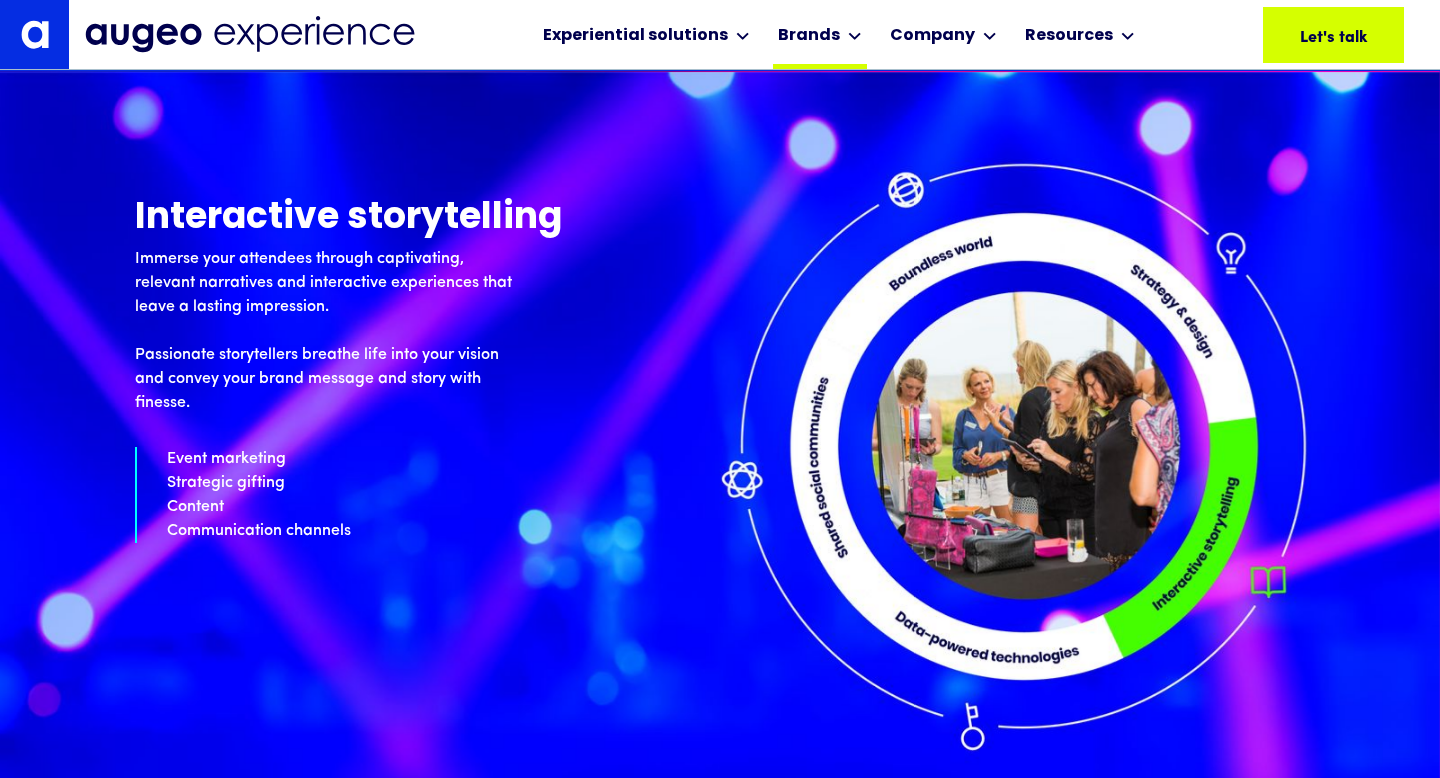 scroll, scrollTop: 5612, scrollLeft: 0, axis: vertical 